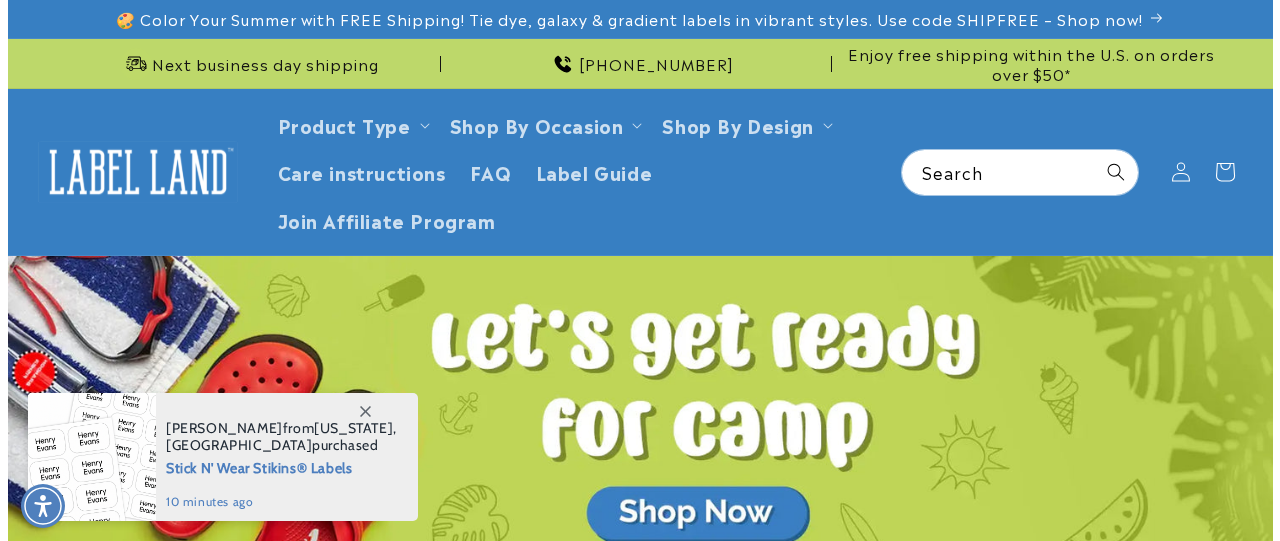 scroll, scrollTop: 0, scrollLeft: 0, axis: both 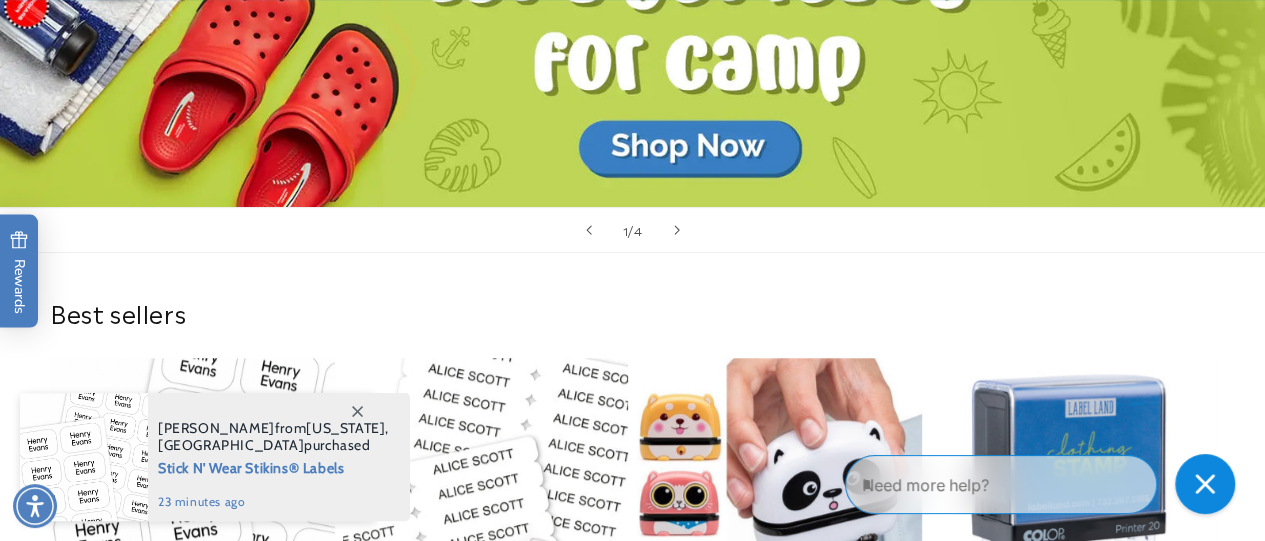 click at bounding box center (357, 411) 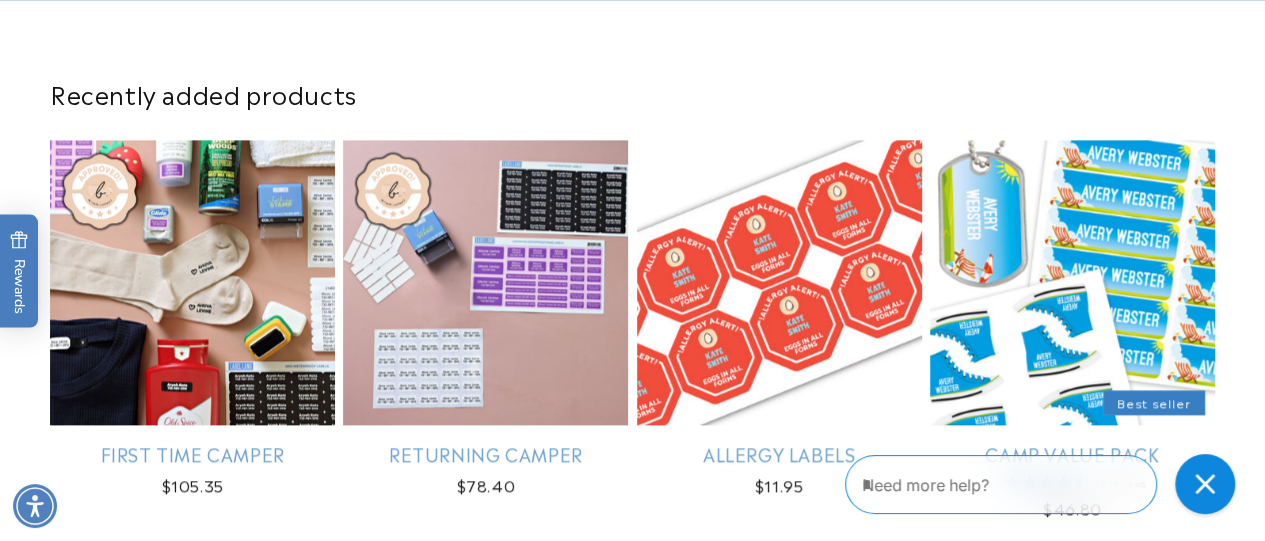 scroll, scrollTop: 1203, scrollLeft: 0, axis: vertical 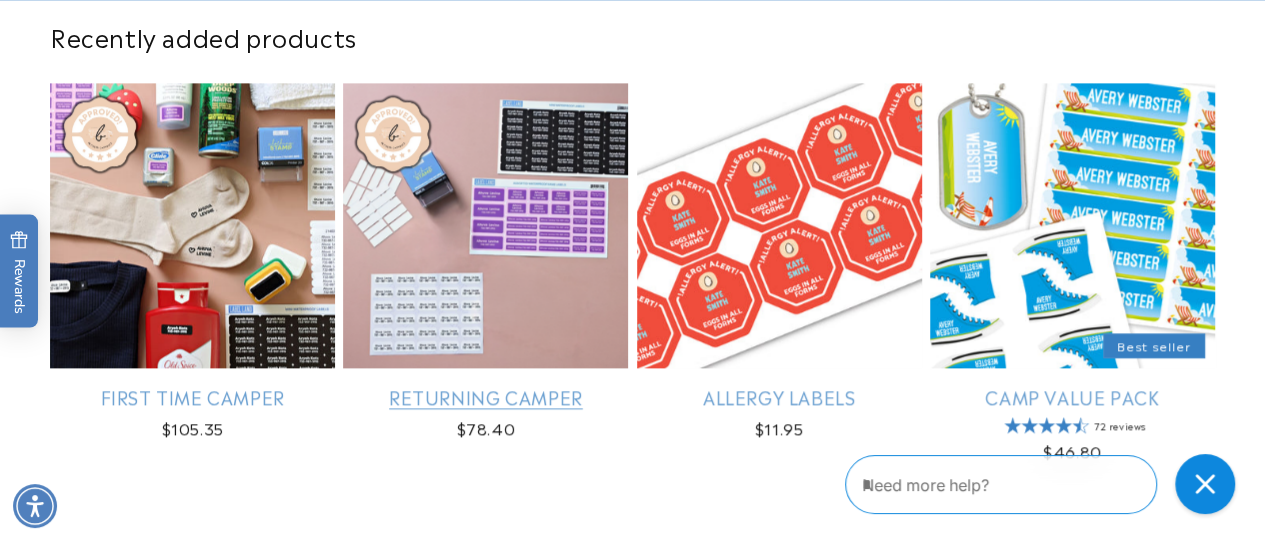 click on "Returning Camper" at bounding box center [485, 396] 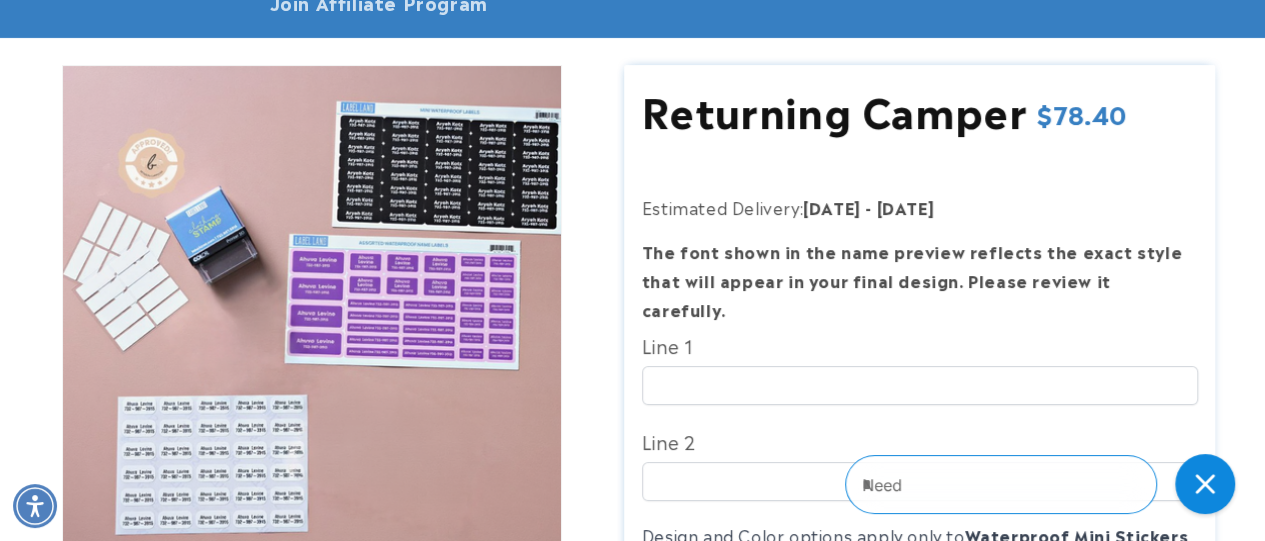 scroll, scrollTop: 235, scrollLeft: 0, axis: vertical 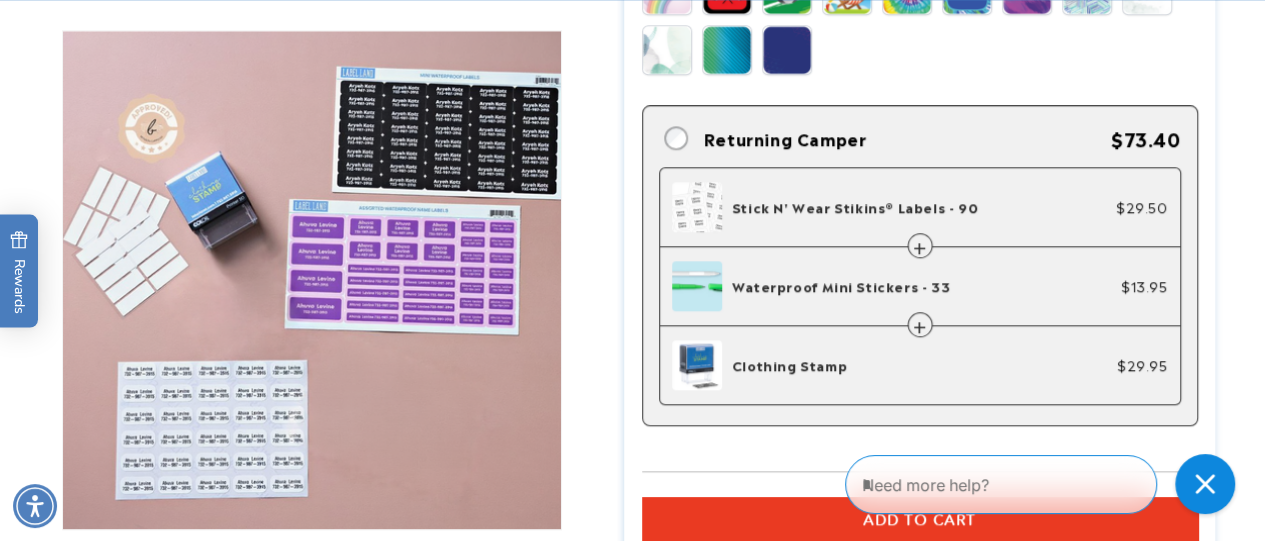click on "Stick N' Wear Stikins® Labels - 90" 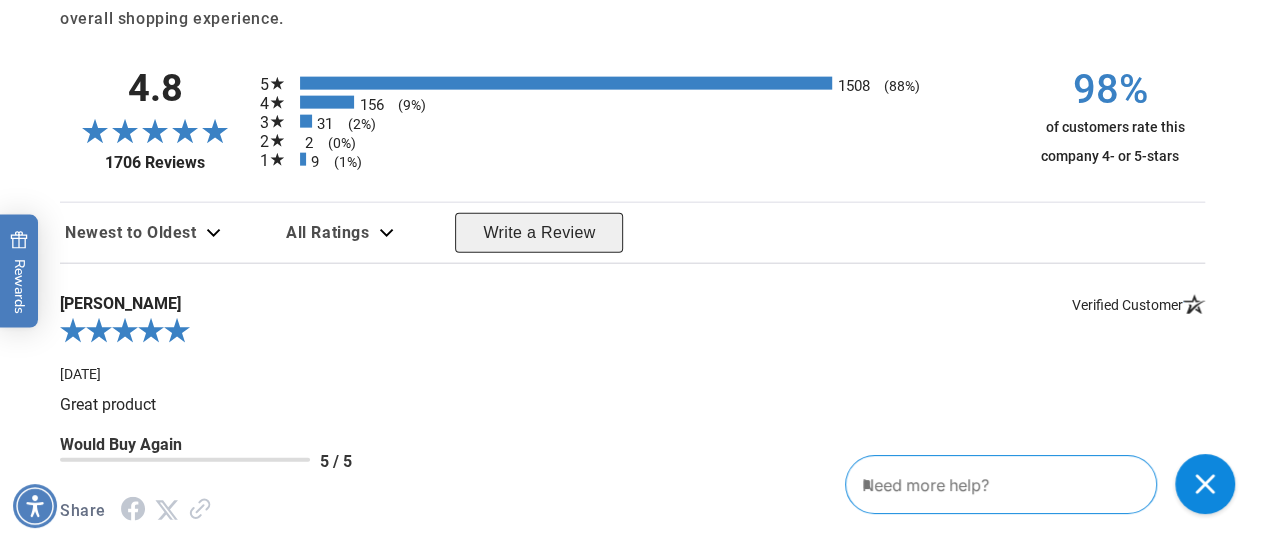 scroll, scrollTop: 2341, scrollLeft: 0, axis: vertical 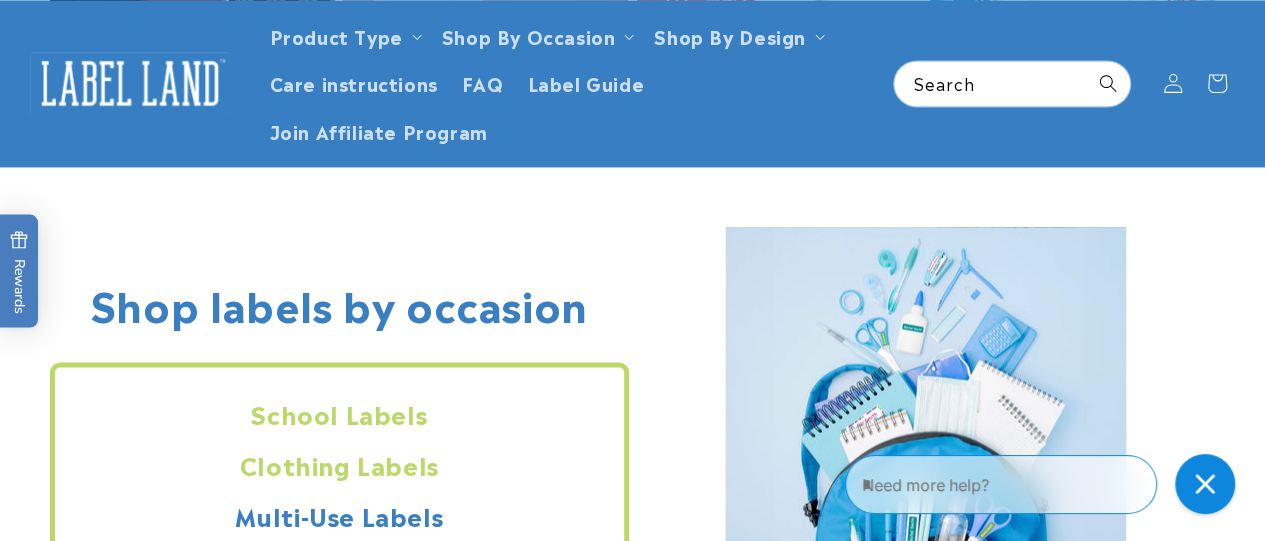 click on "Clothing Labels" at bounding box center [339, 463] 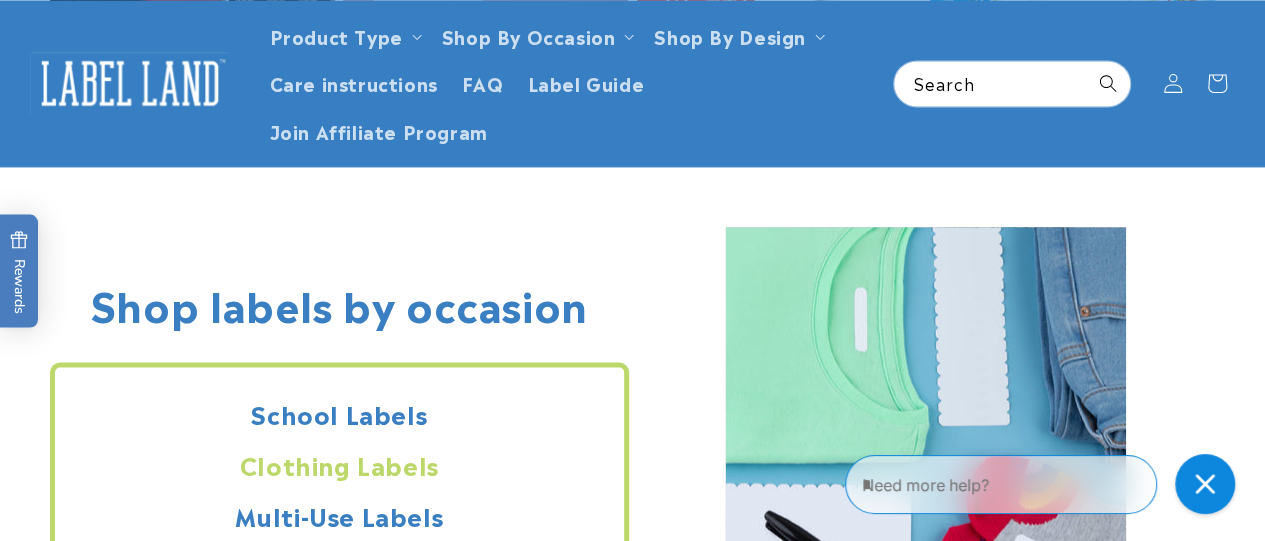 click on "Clothing Labels" at bounding box center (339, 463) 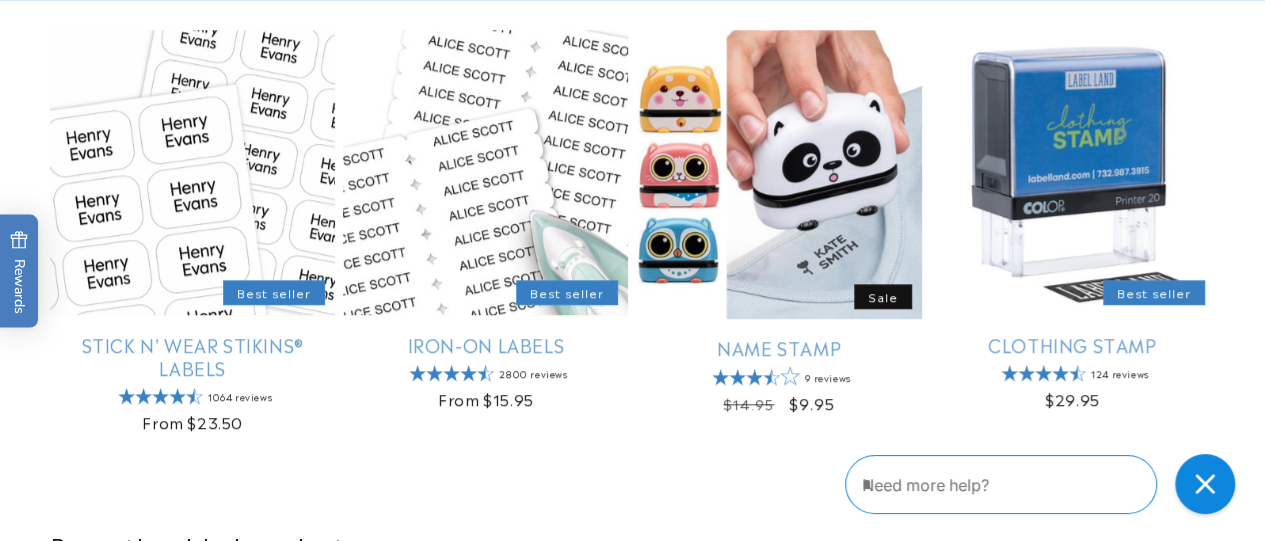 scroll, scrollTop: 822, scrollLeft: 0, axis: vertical 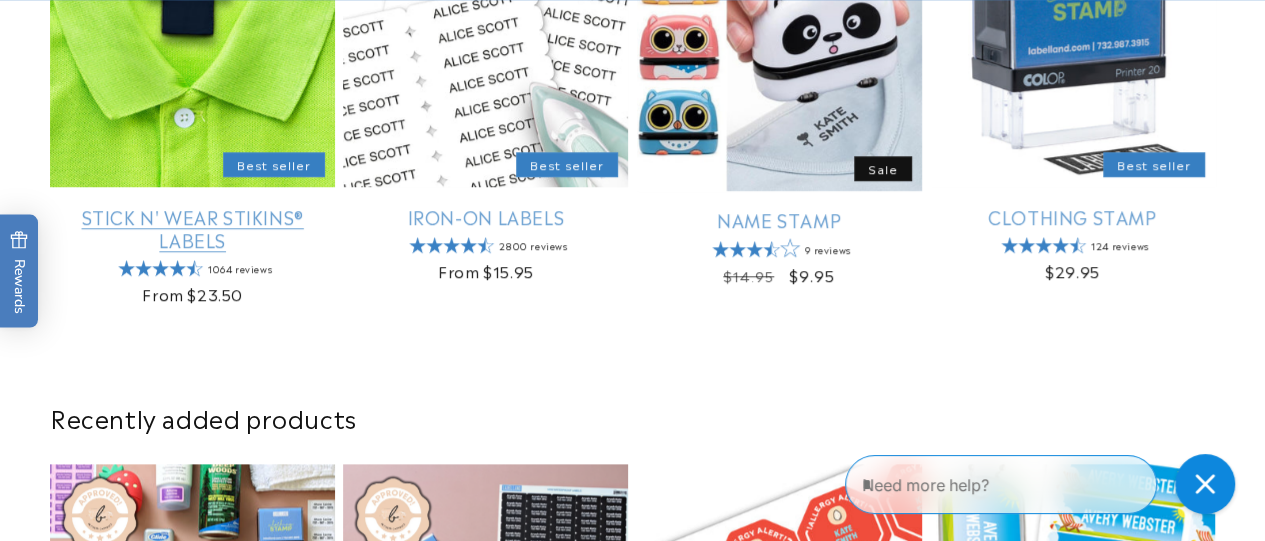 click on "Stick N' Wear Stikins® Labels" at bounding box center [192, 228] 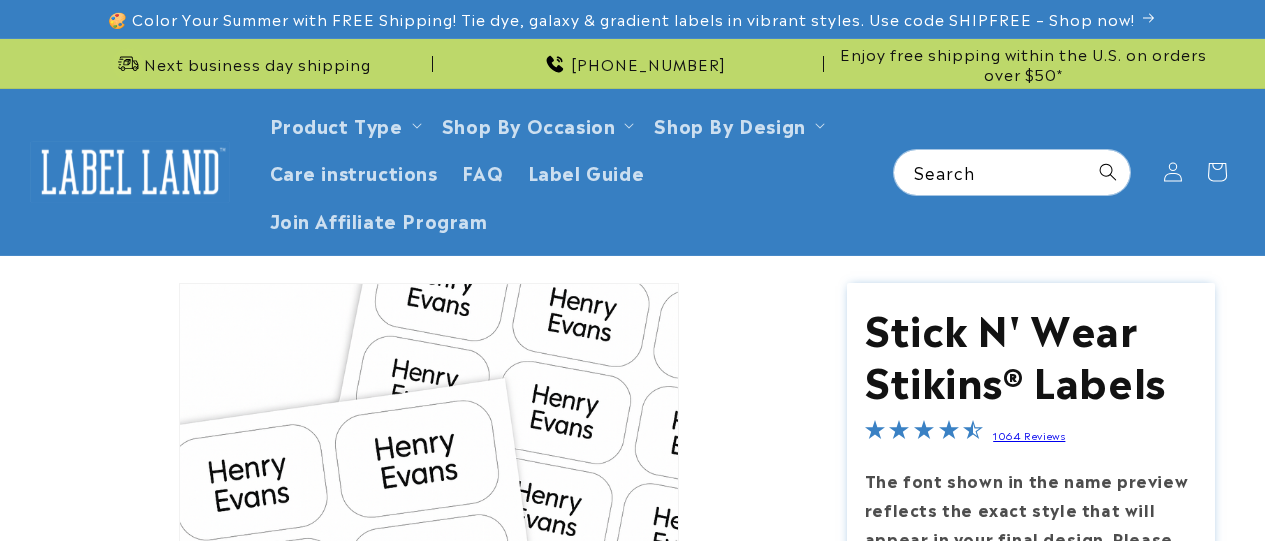 scroll, scrollTop: 0, scrollLeft: 0, axis: both 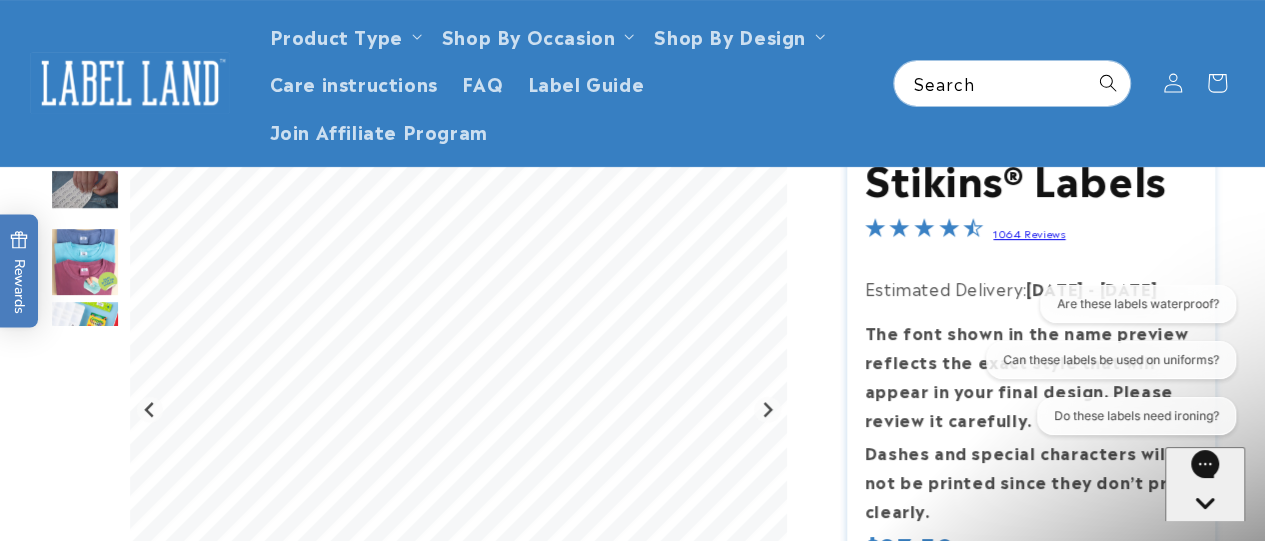 drag, startPoint x: 1266, startPoint y: 20, endPoint x: 1279, endPoint y: 63, distance: 44.922153 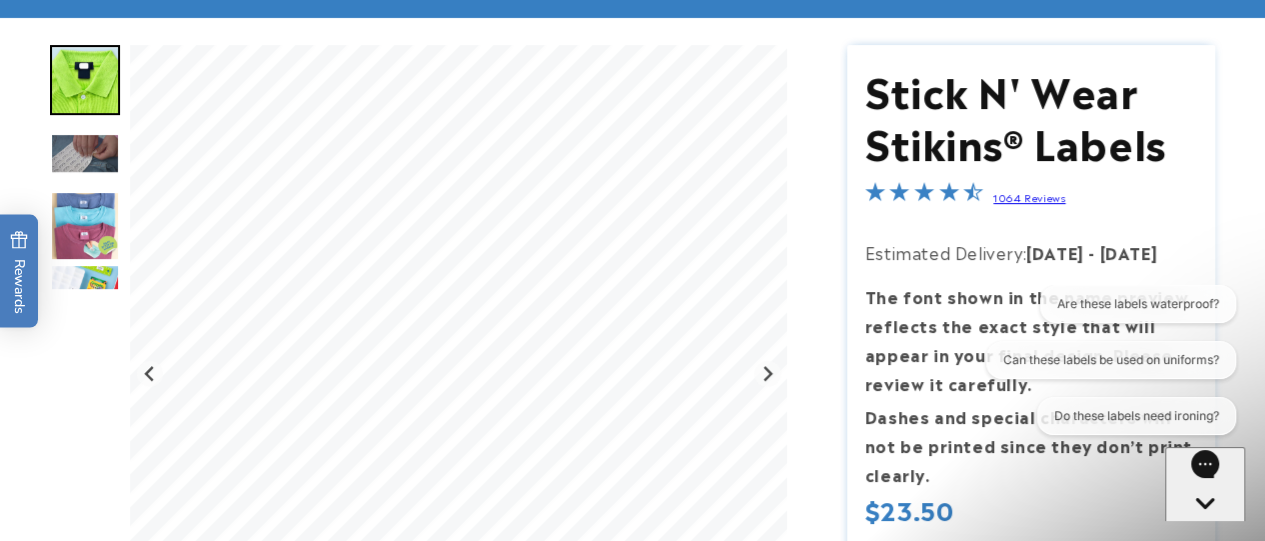 scroll, scrollTop: 0, scrollLeft: 0, axis: both 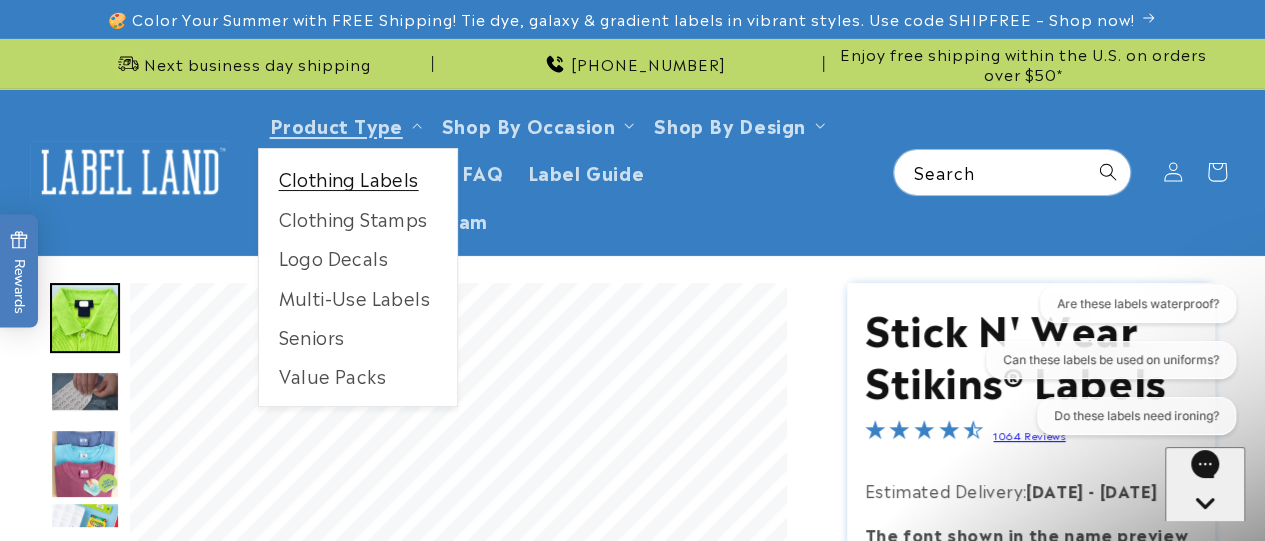 click on "Clothing Labels" at bounding box center (358, 178) 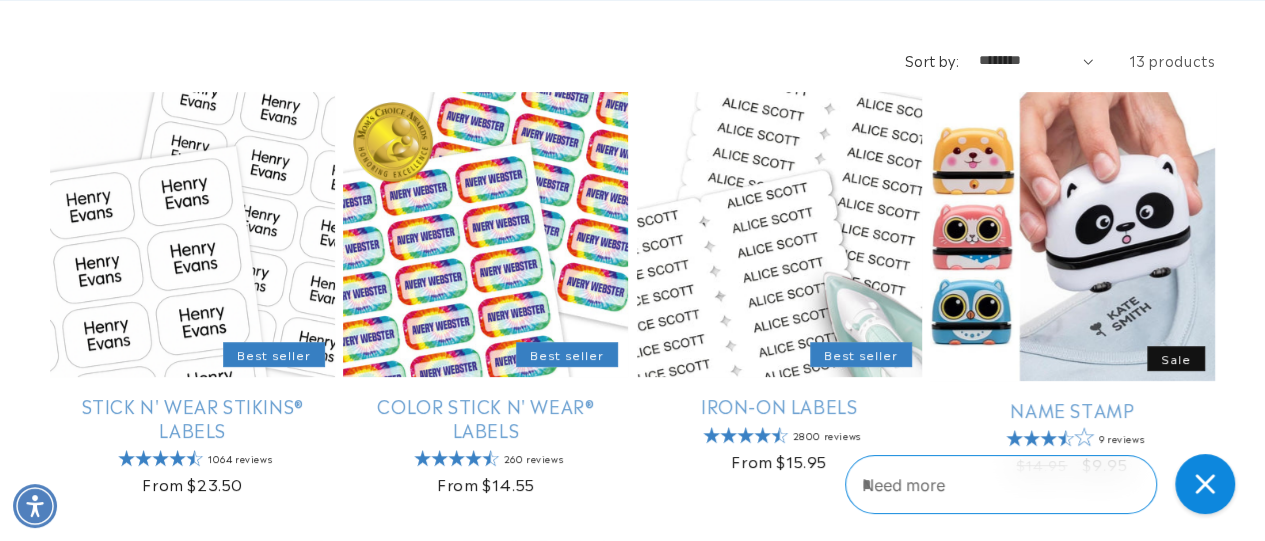 scroll, scrollTop: 0, scrollLeft: 0, axis: both 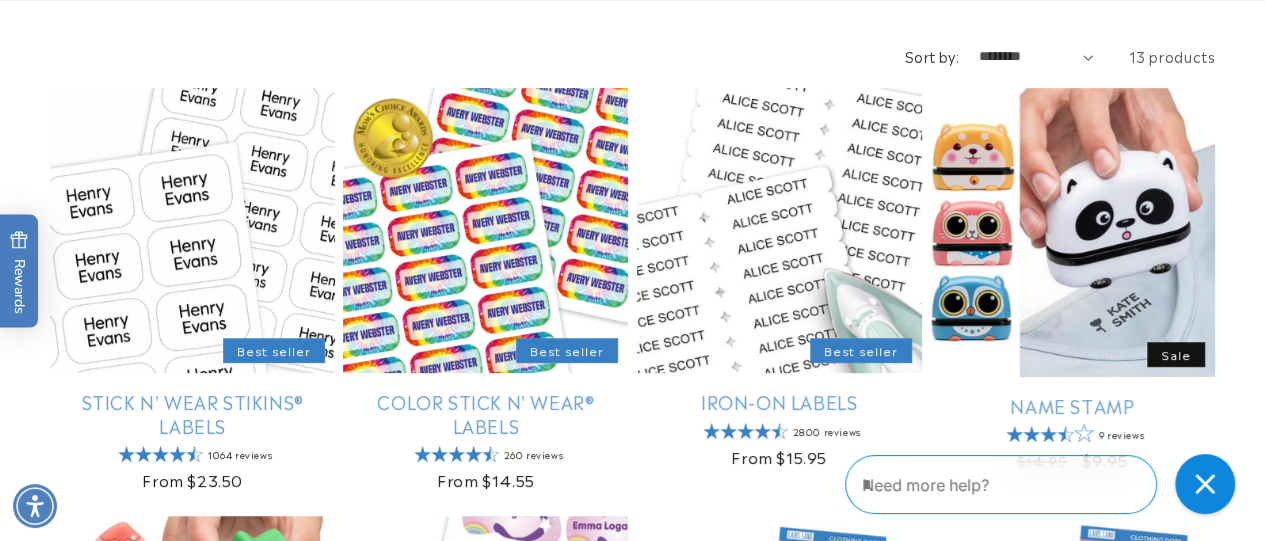 click on "Skip to main content Enable accessibility for low vision Open the accessibility menu
Skip to content
🎨 Color Your Summer with FREE Shipping! Tie dye, galaxy & gradient labels in vibrant styles. Use code SHIPFREE – Shop now!
Next business day shipping
732-987-3915
Enjoy free shipping within the U.S. on orders over $50*
Next business day shipping
732-987-3915
Enjoy free shipping within the U.S. on orders over $50*" at bounding box center [632, -88] 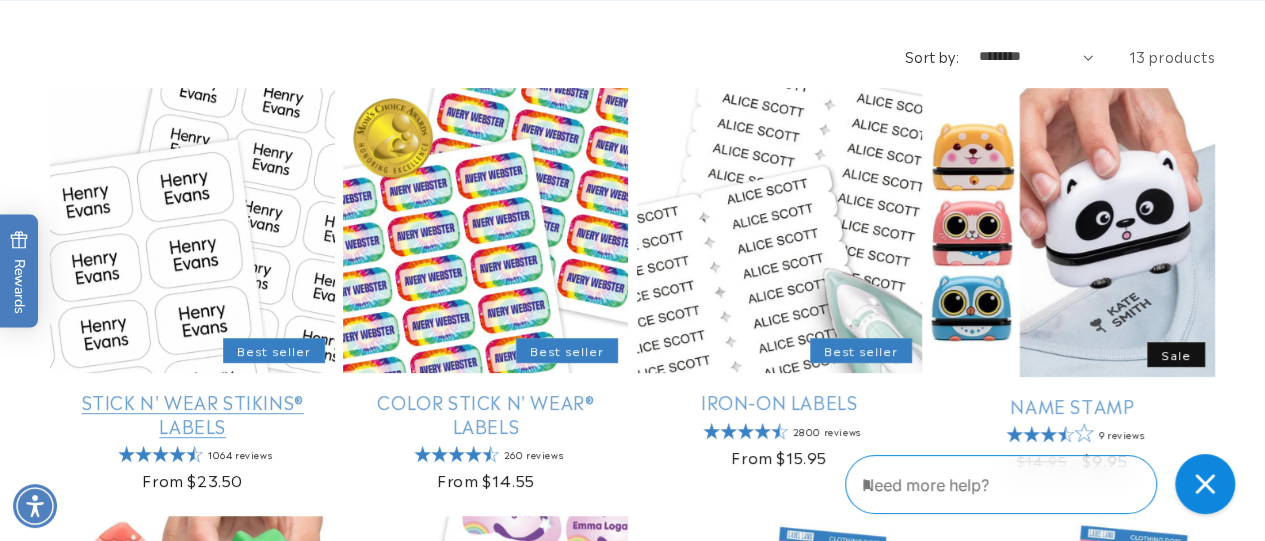 click on "Stick N' Wear Stikins® Labels" at bounding box center (192, 413) 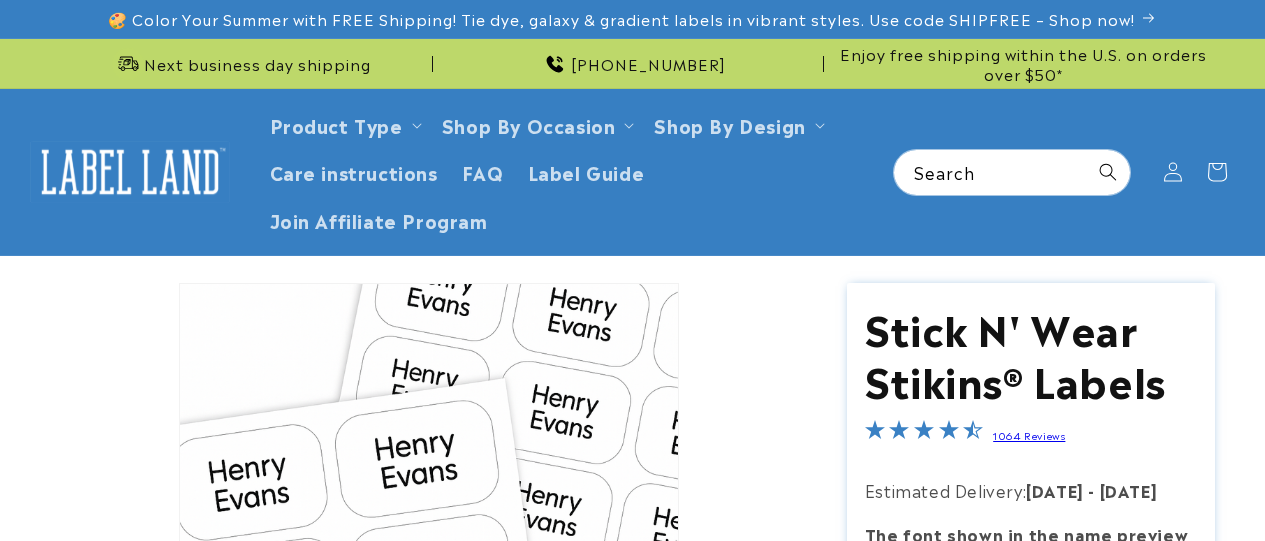 scroll, scrollTop: 0, scrollLeft: 0, axis: both 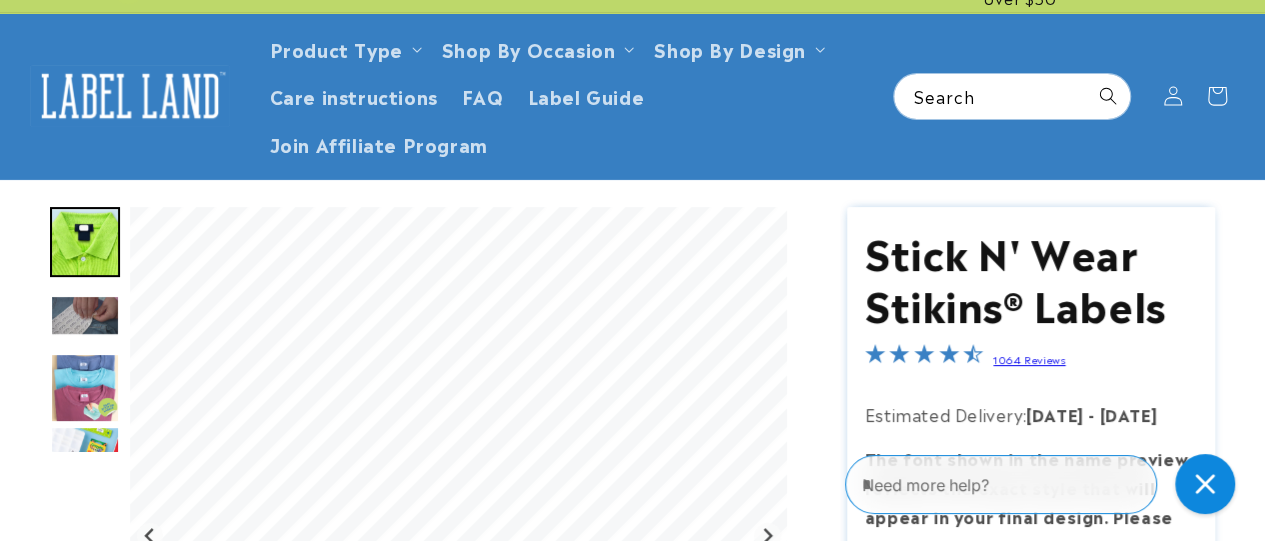 click at bounding box center [85, 242] 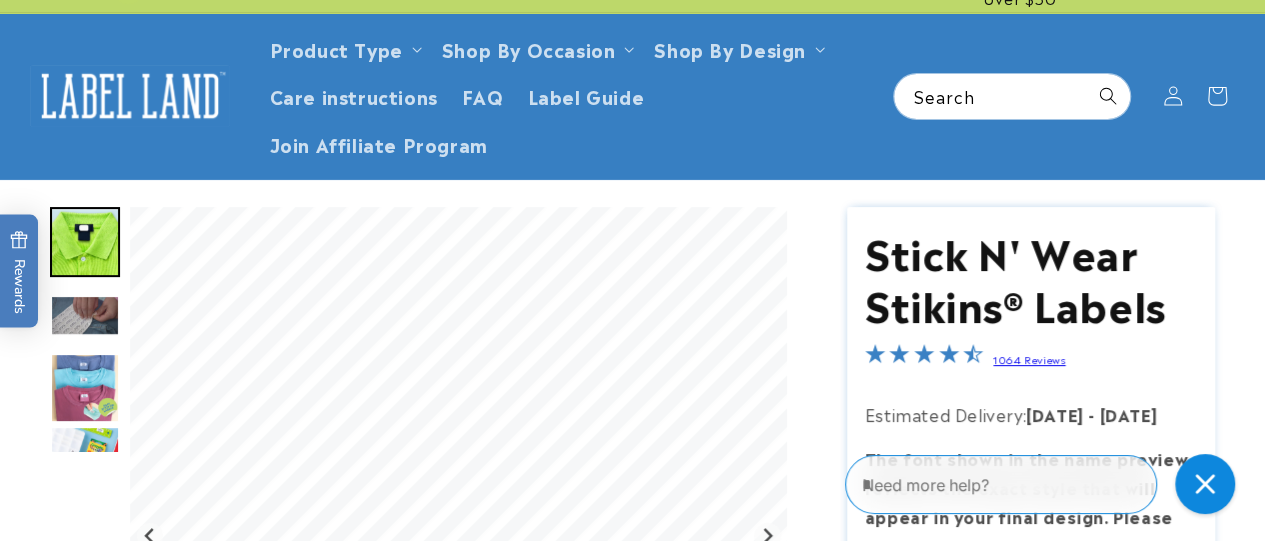 click at bounding box center [85, 315] 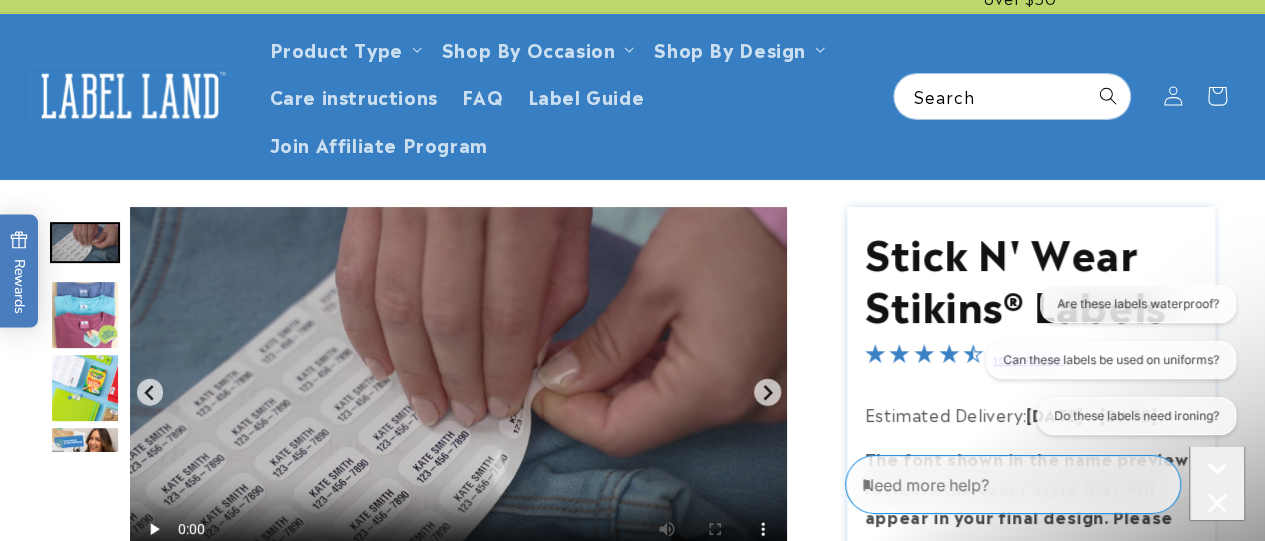 scroll, scrollTop: 0, scrollLeft: 0, axis: both 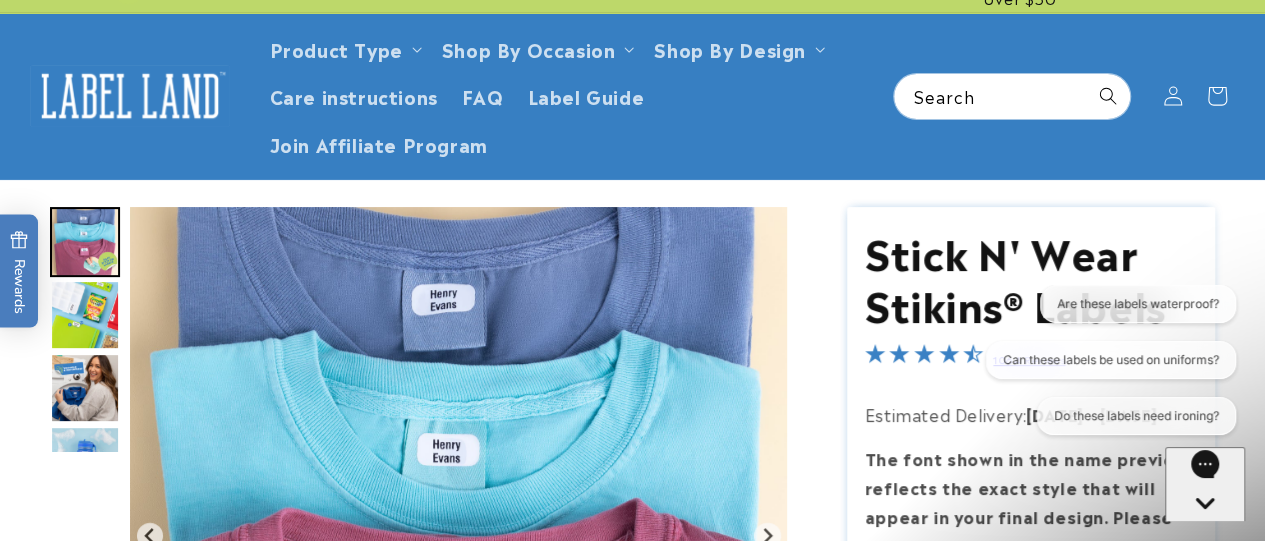 click at bounding box center (85, 388) 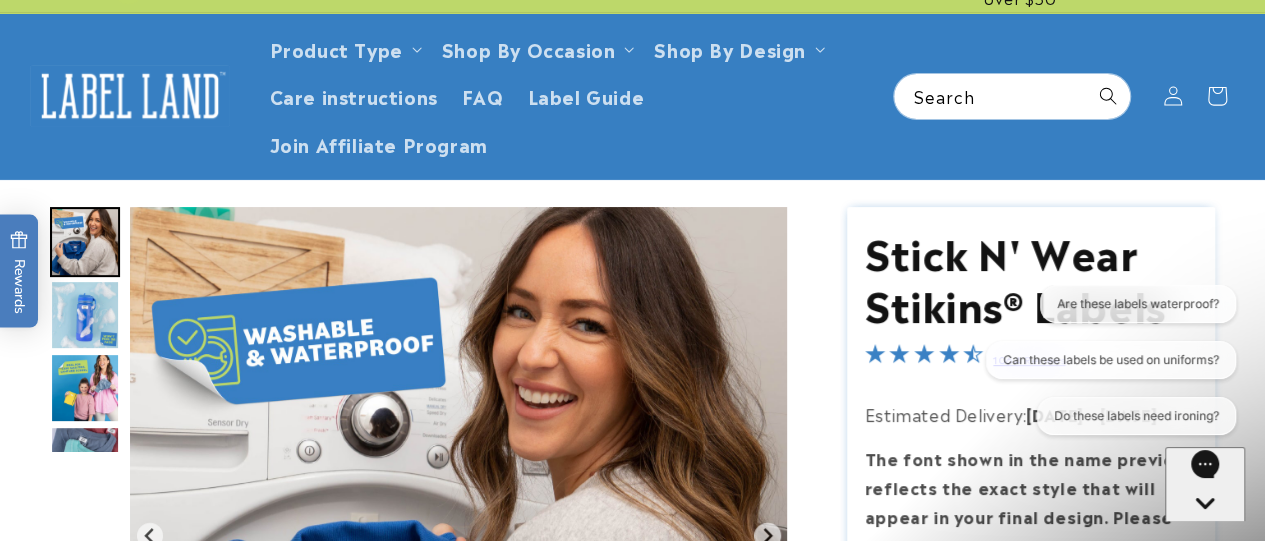 click at bounding box center [85, 388] 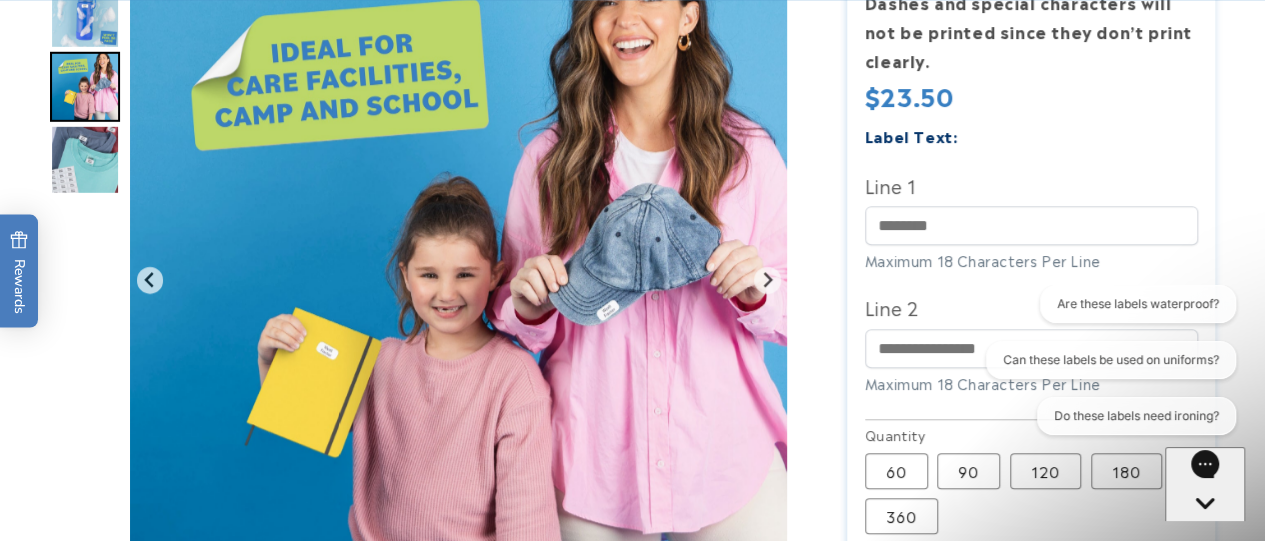scroll, scrollTop: 657, scrollLeft: 0, axis: vertical 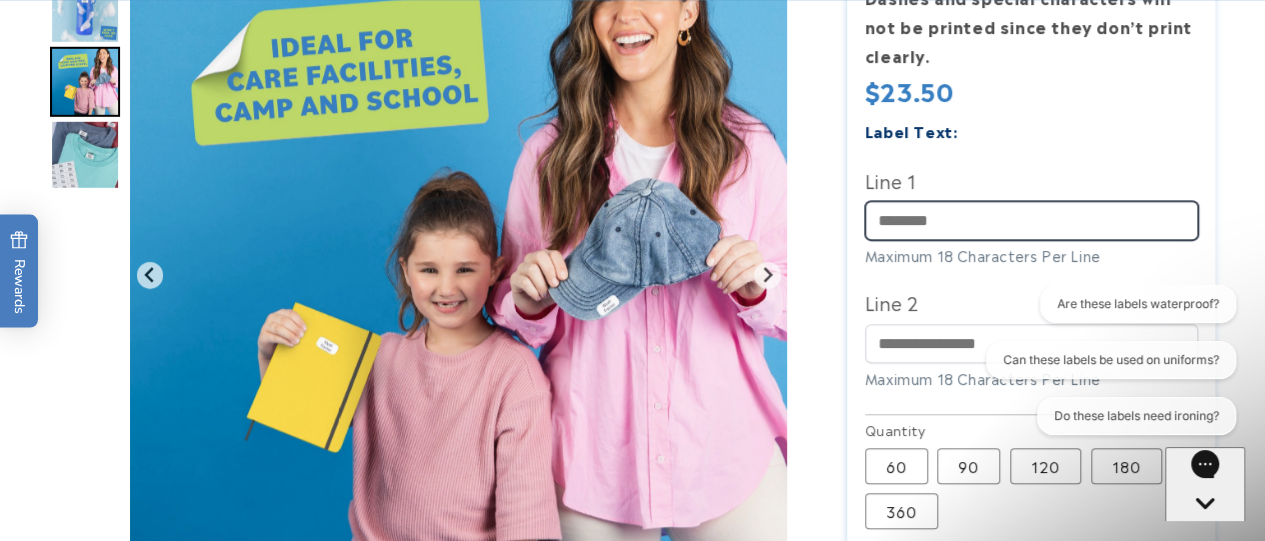 click on "Line 1" at bounding box center [1031, 220] 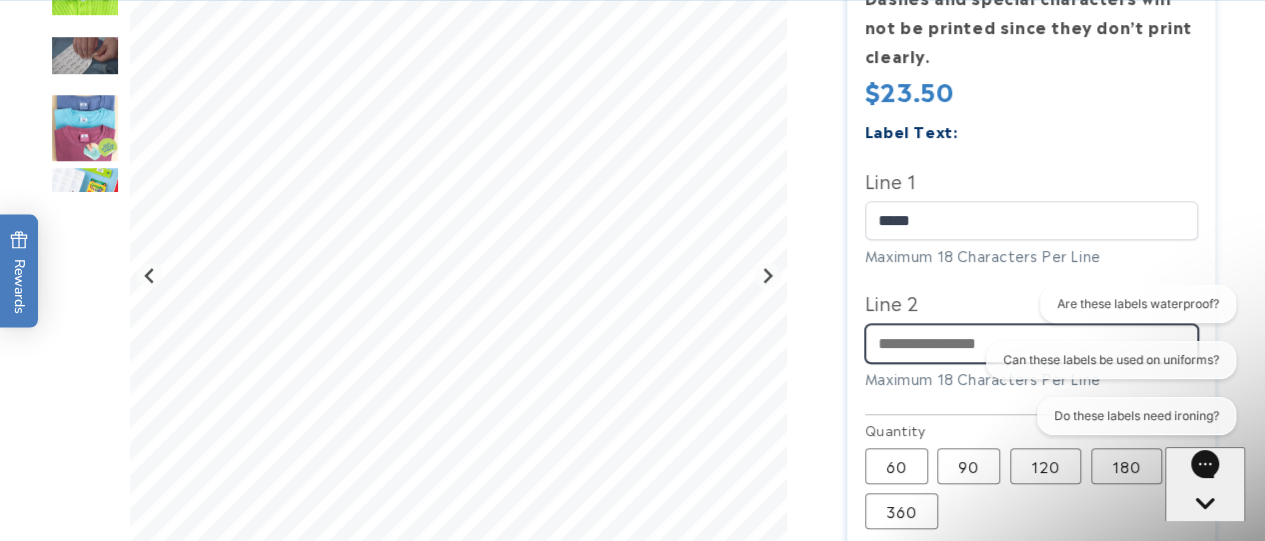 click on "Line 2" at bounding box center [1031, 343] 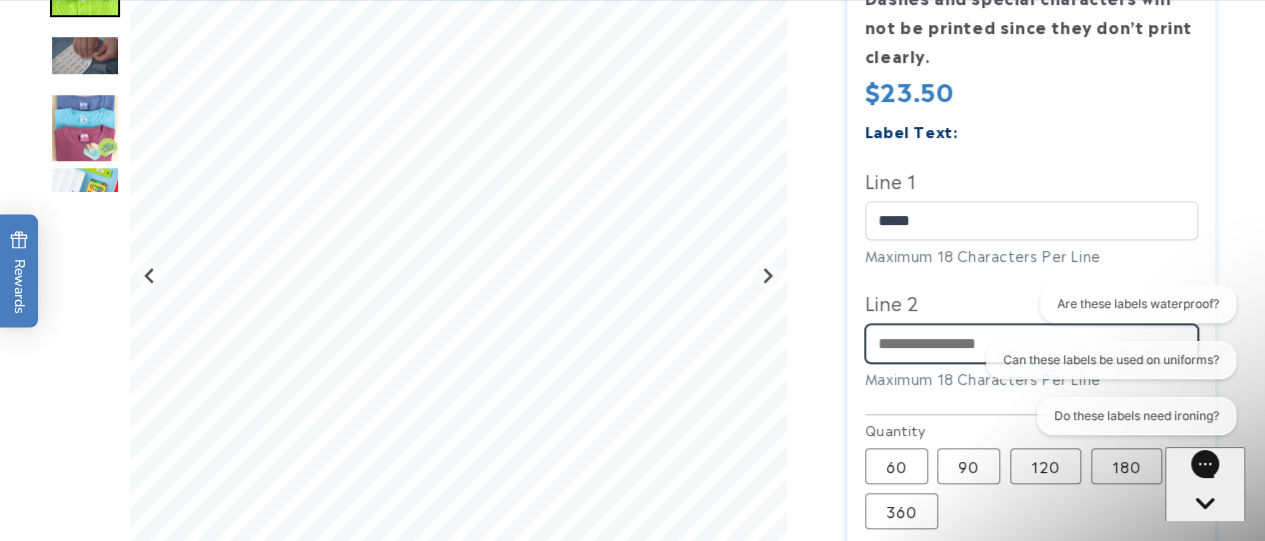 type on "**********" 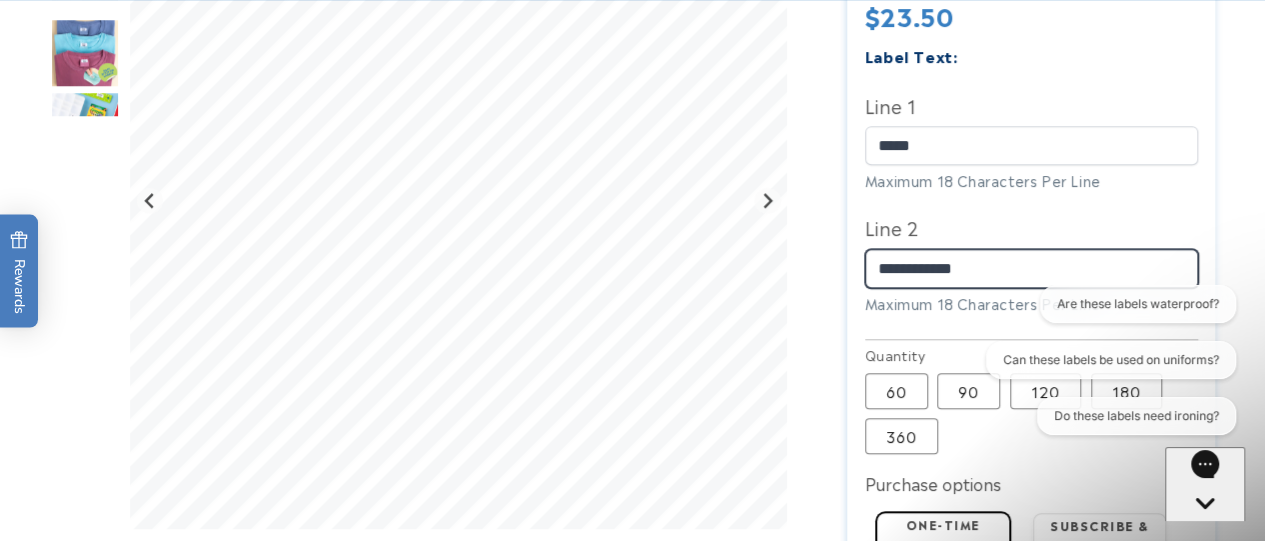 scroll, scrollTop: 793, scrollLeft: 0, axis: vertical 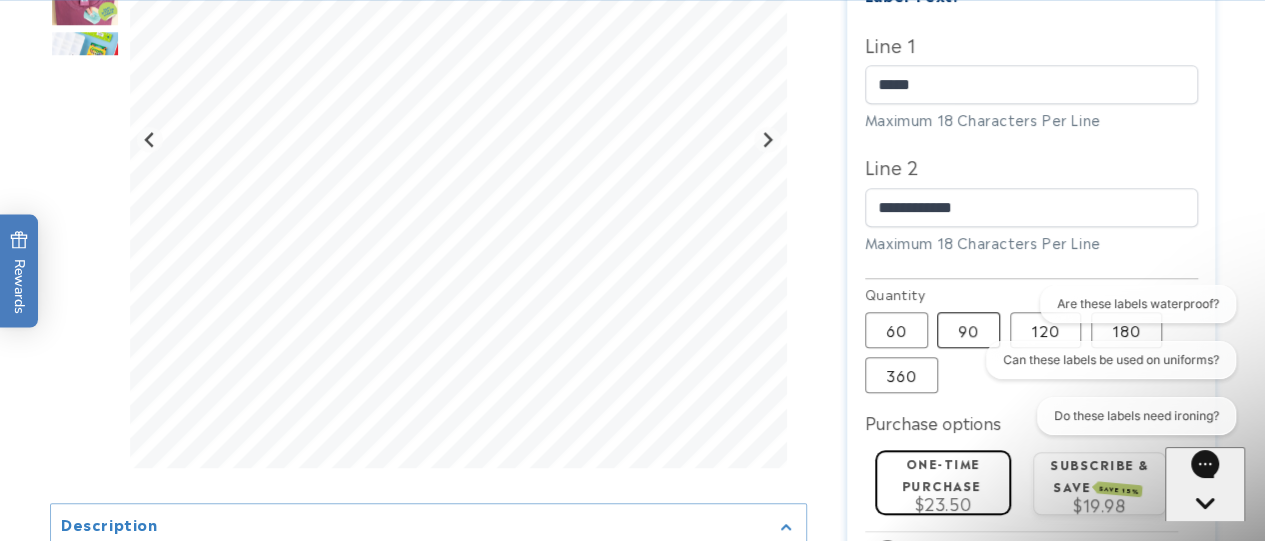 click on "90 Variant sold out or unavailable" at bounding box center [968, 330] 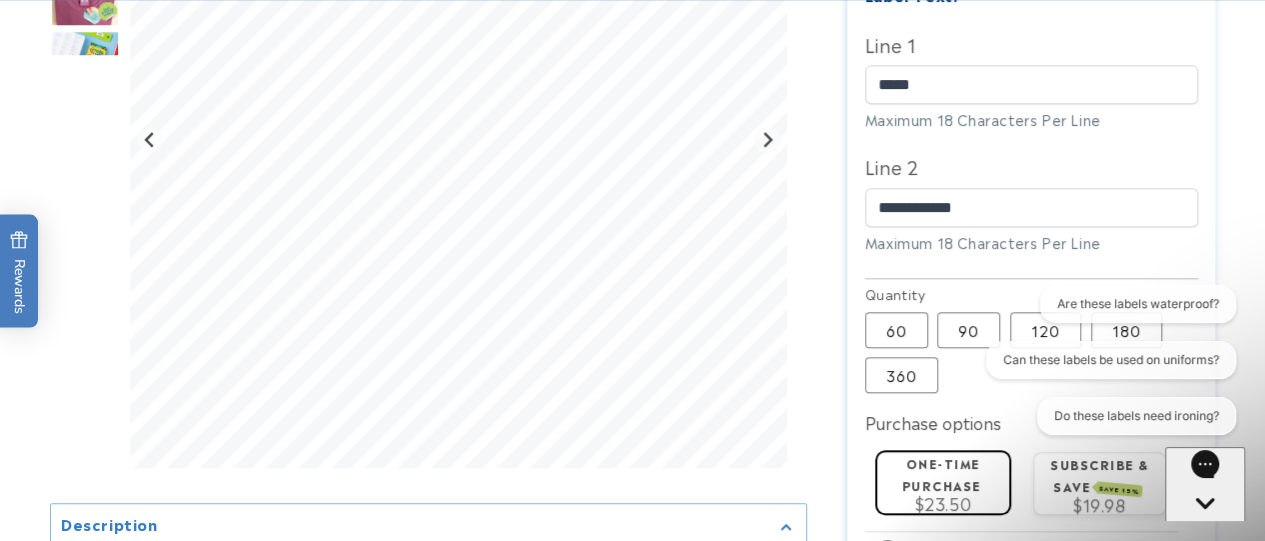 type 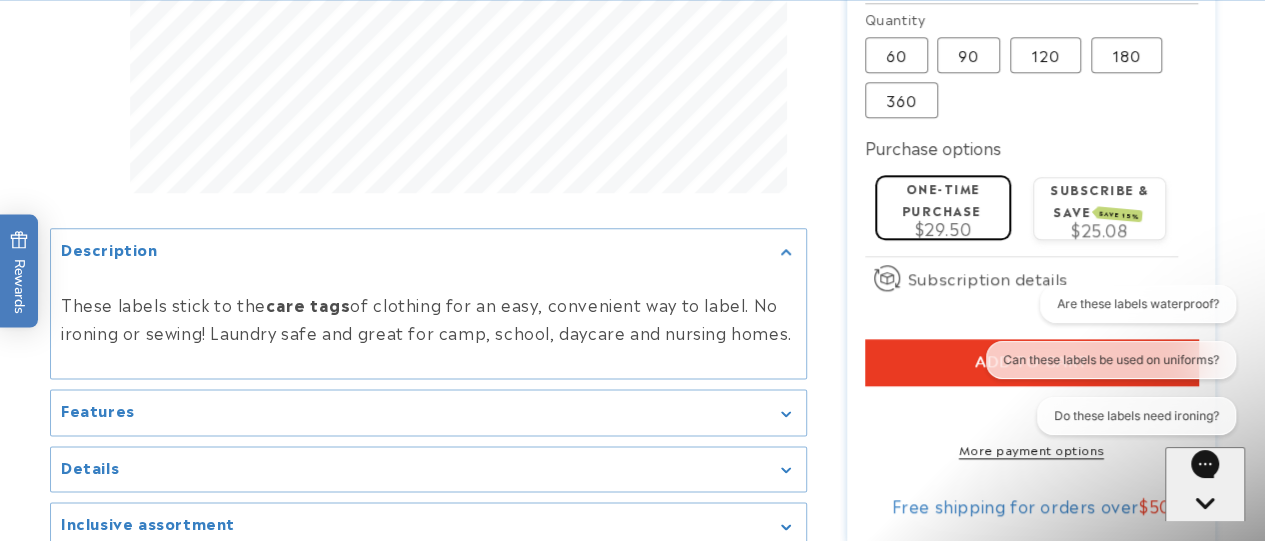 scroll, scrollTop: 1074, scrollLeft: 0, axis: vertical 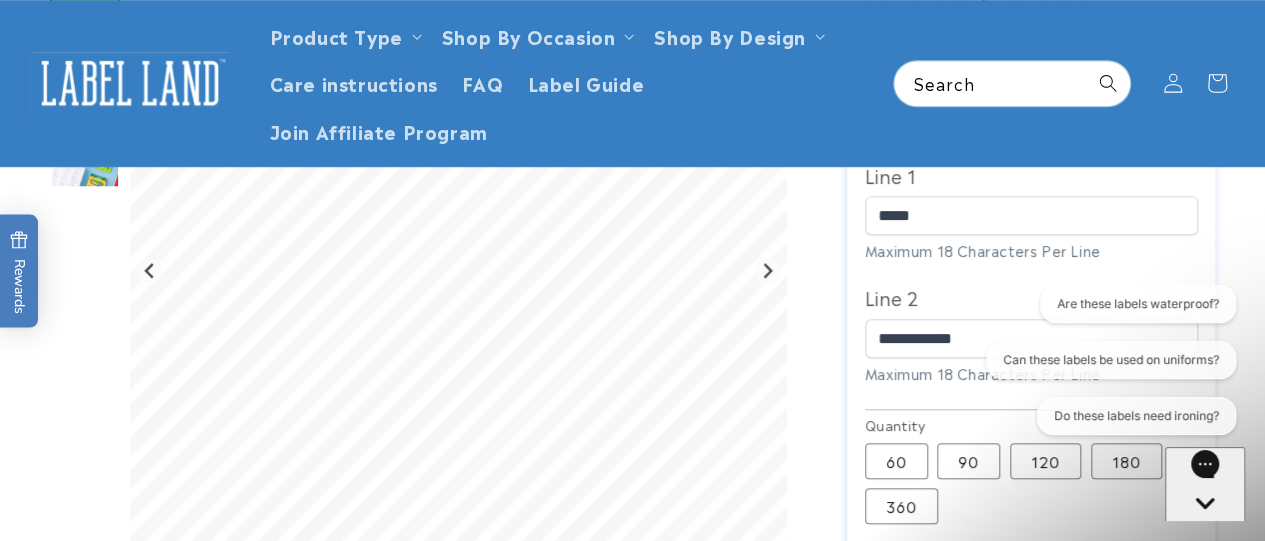 click on "Product Type
Product Type
Clothing Labels
Clothing Stamps
Logo Decals
Multi-Use Labels
Seniors
Value Packs" at bounding box center [632, 83] 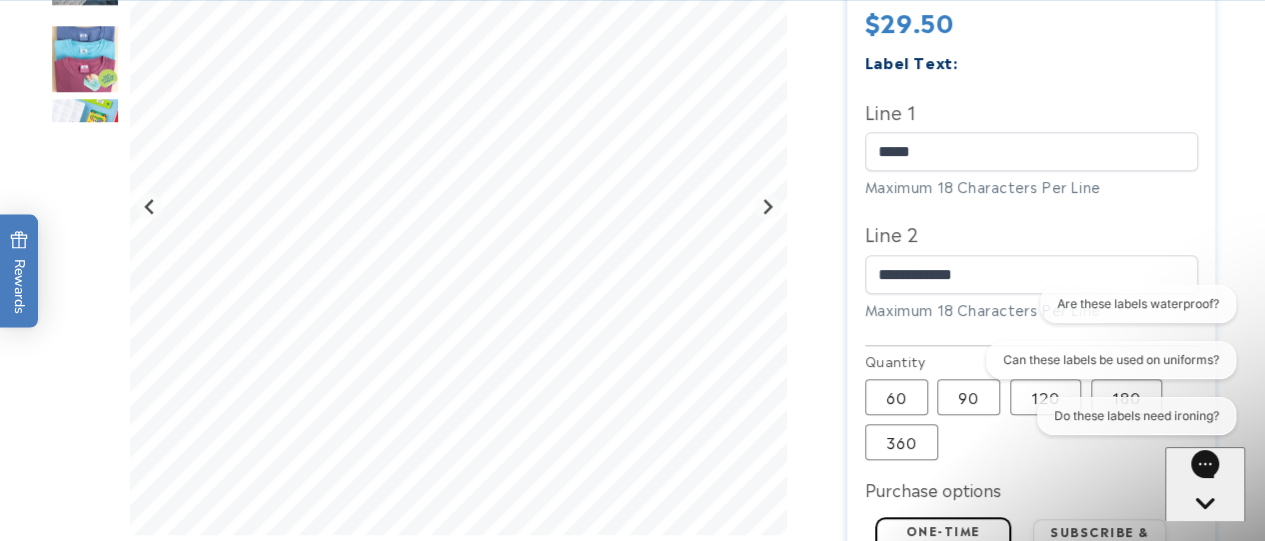 scroll, scrollTop: 732, scrollLeft: 0, axis: vertical 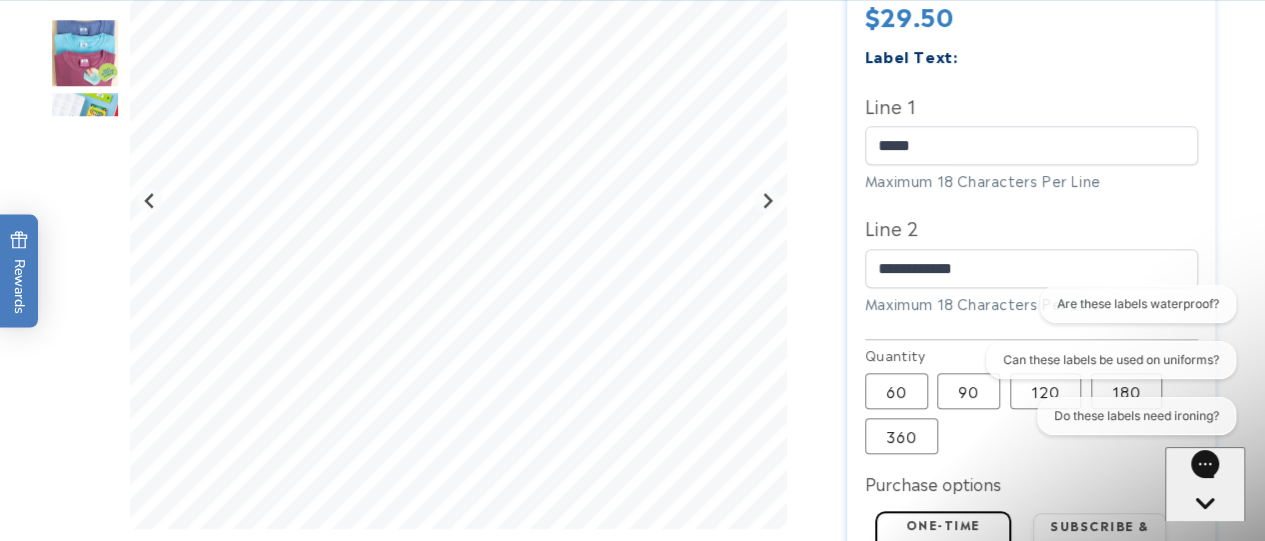 click on "Are these labels waterproof? Can these labels be used on uniforms? Do these labels need ironing?" at bounding box center (1106, 364) 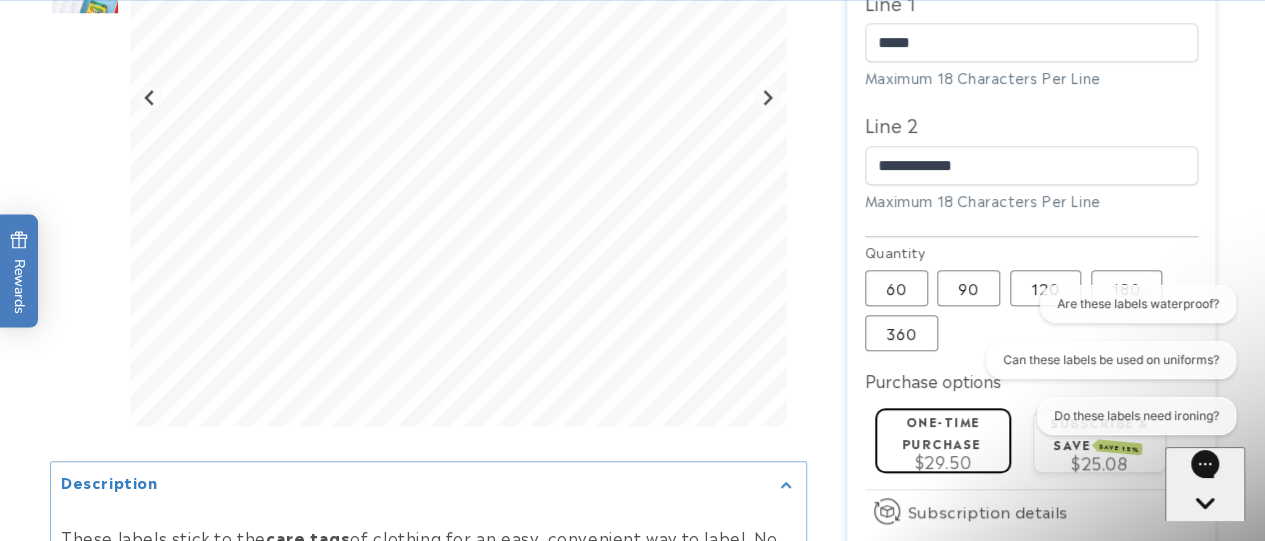 scroll, scrollTop: 902, scrollLeft: 0, axis: vertical 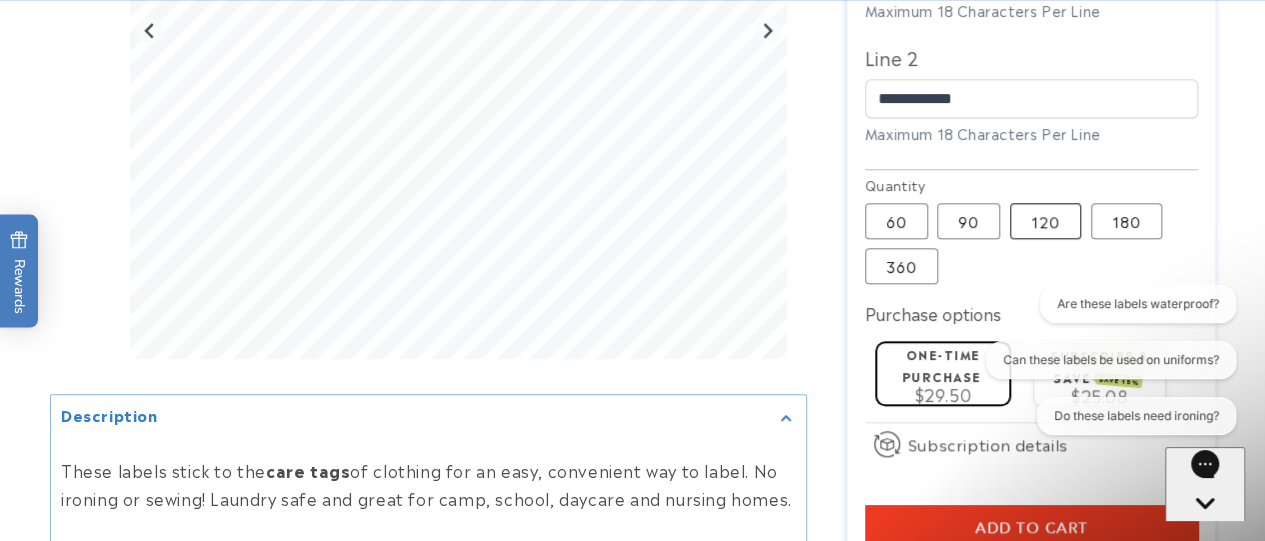 click on "120 Variant sold out or unavailable" at bounding box center (1045, 221) 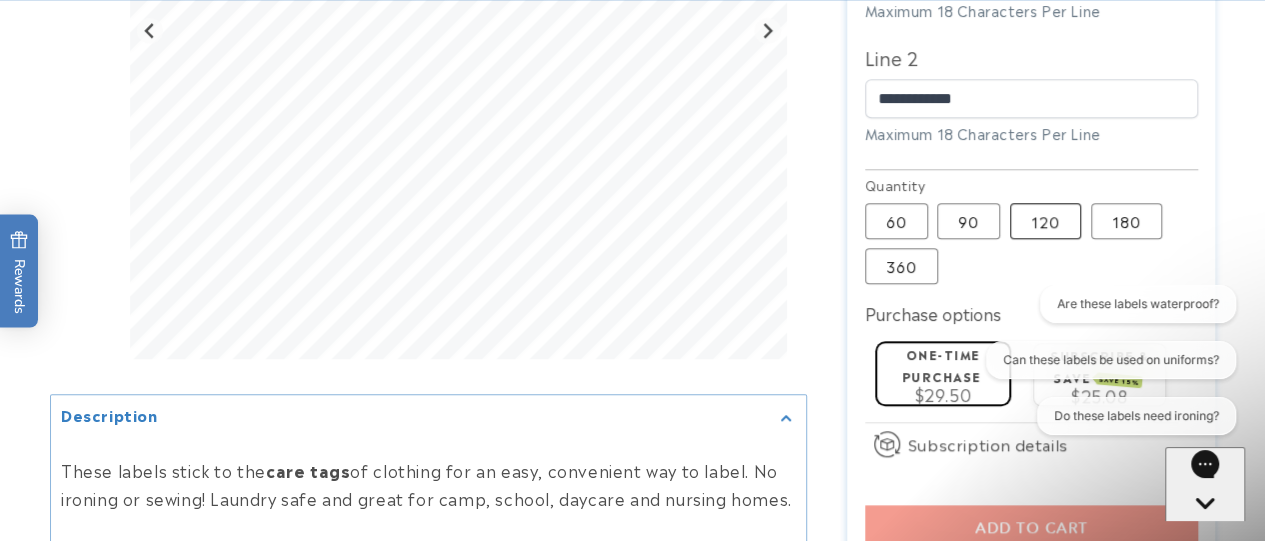 click on "120 Variant sold out or unavailable" at bounding box center [1045, 221] 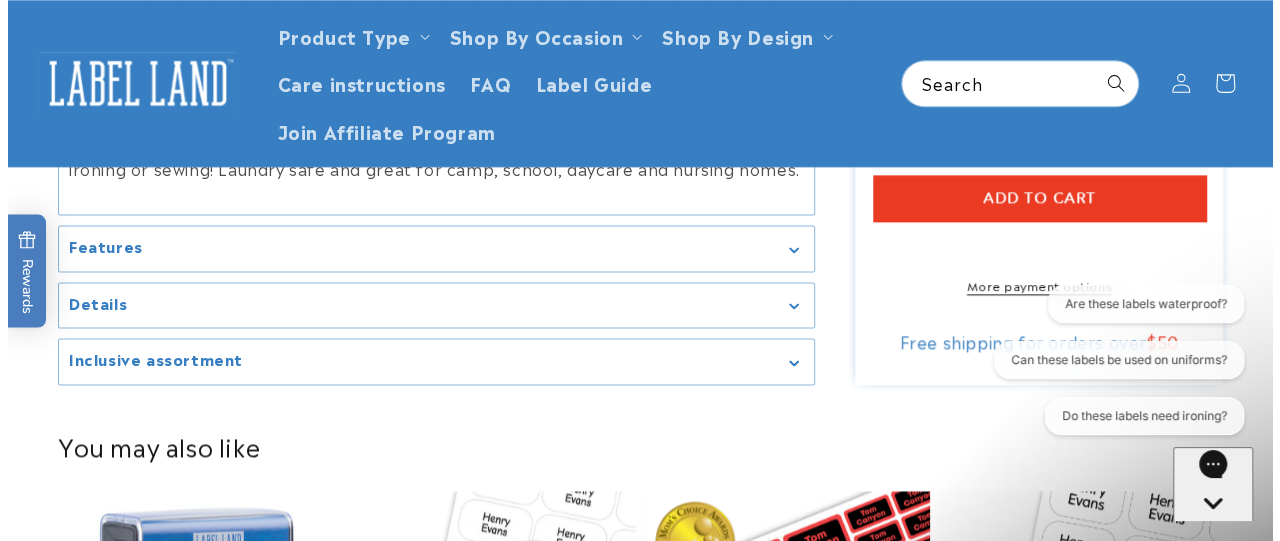 scroll, scrollTop: 1226, scrollLeft: 0, axis: vertical 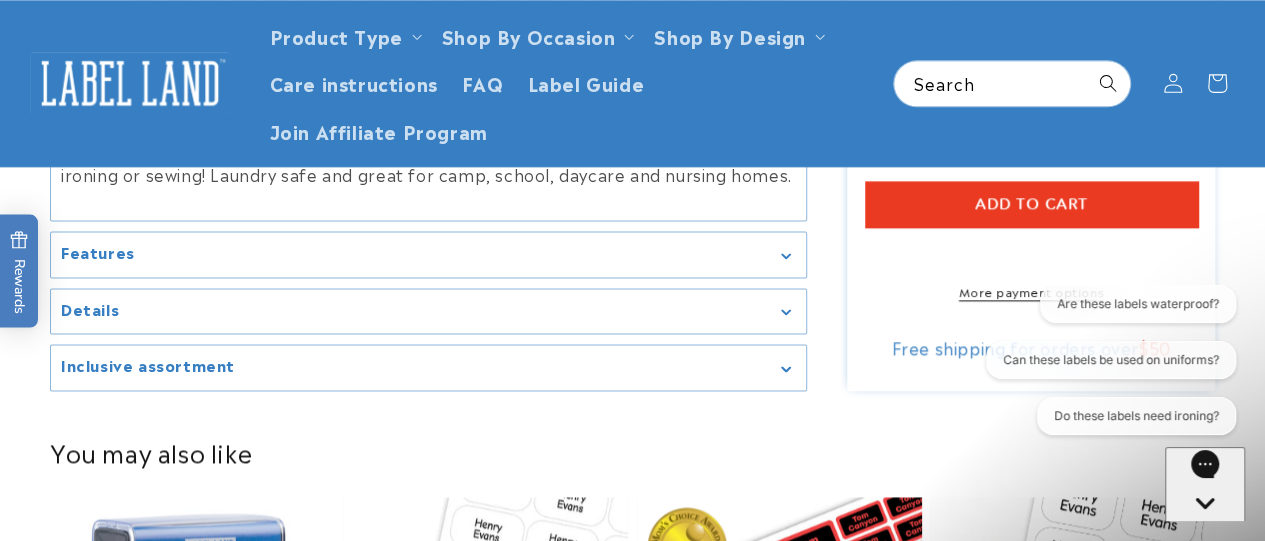 click on "Add to cart" at bounding box center [1031, 204] 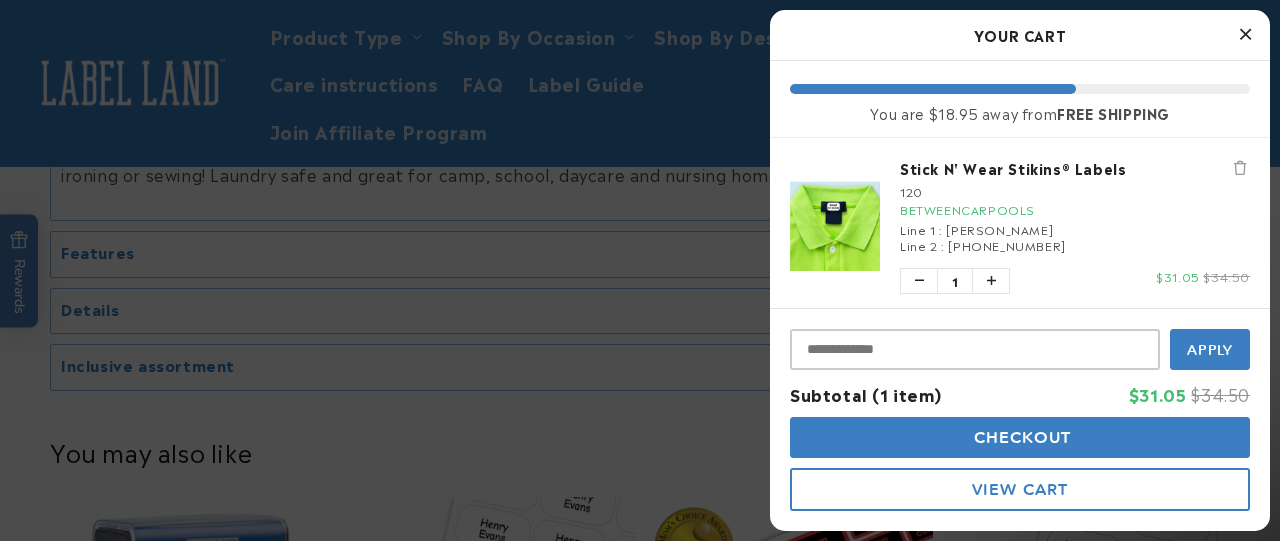 click on "Apply" at bounding box center (1210, 350) 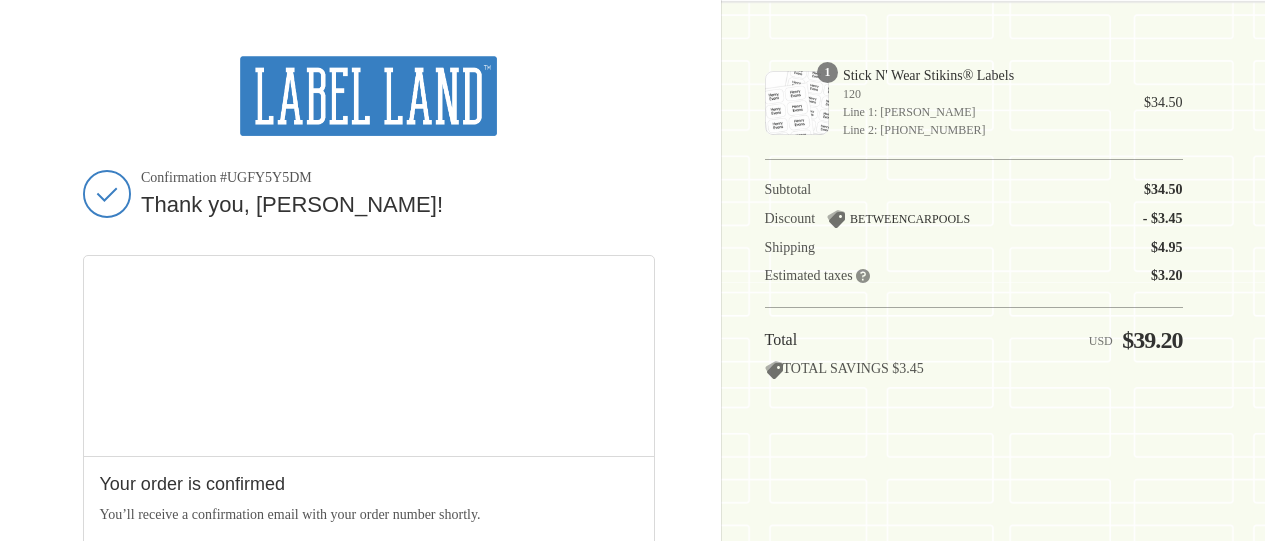 scroll, scrollTop: 0, scrollLeft: 0, axis: both 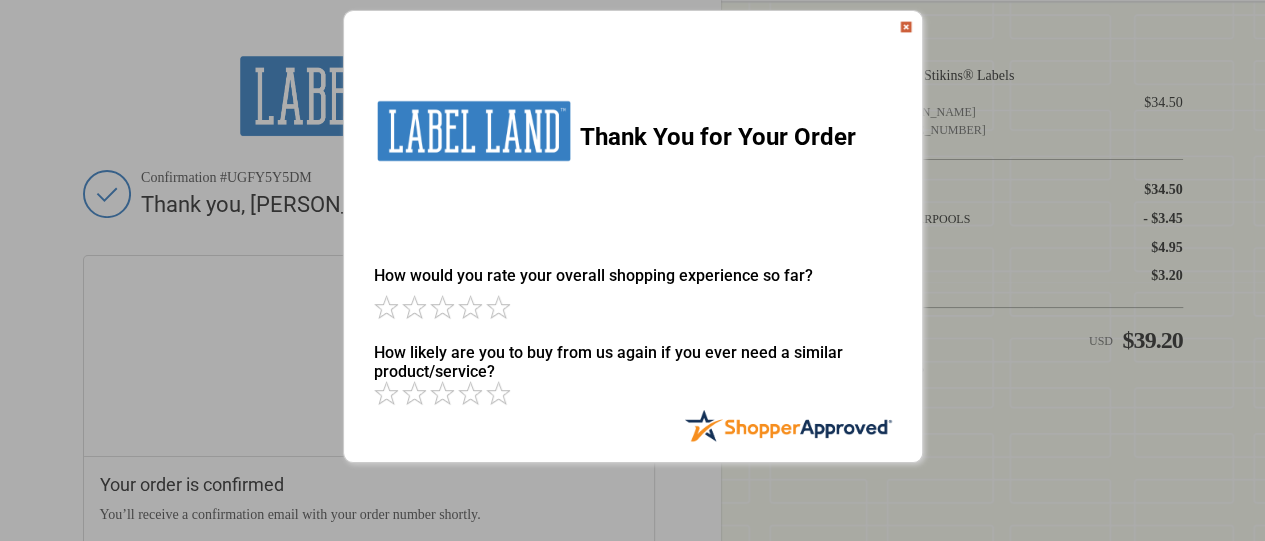 click at bounding box center [906, 27] 